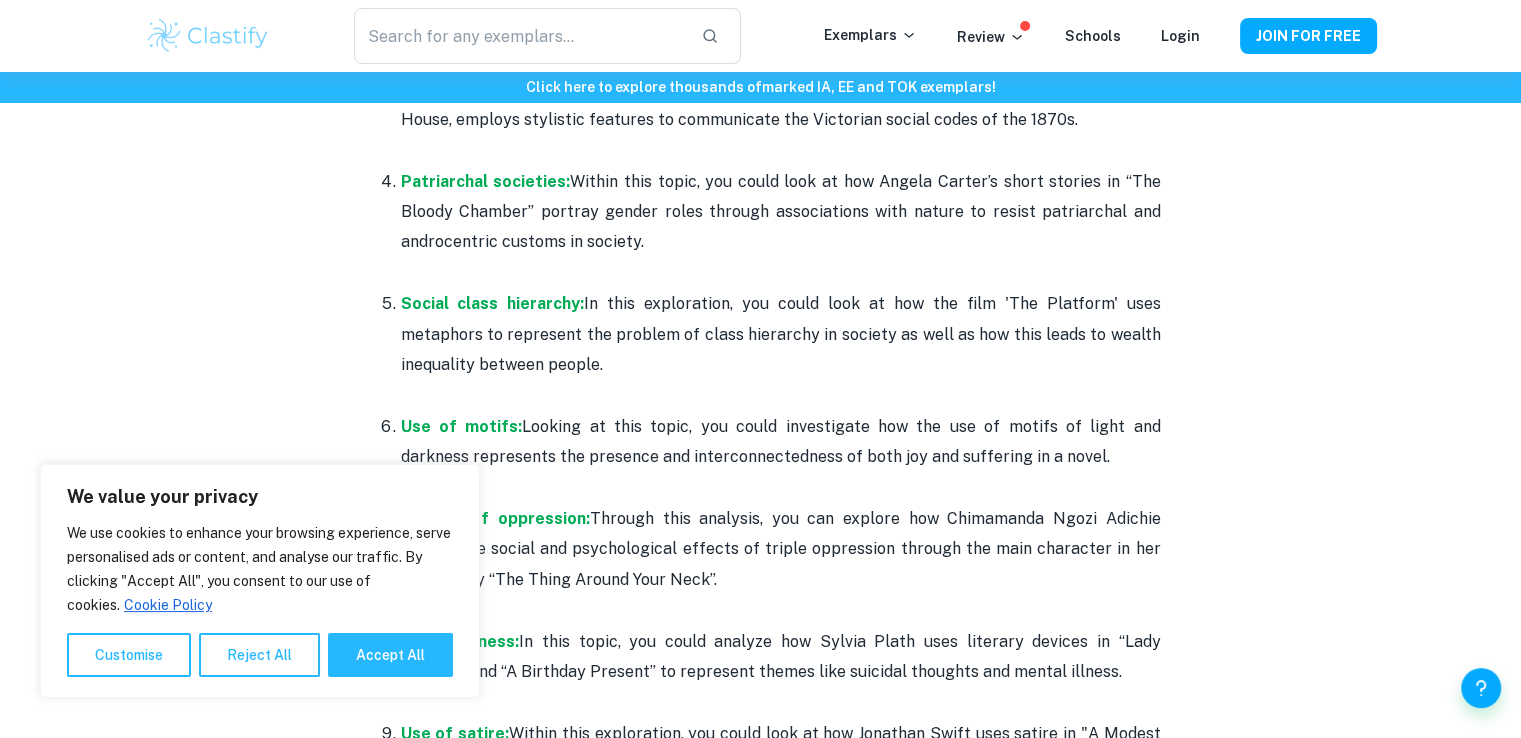 scroll, scrollTop: 1400, scrollLeft: 0, axis: vertical 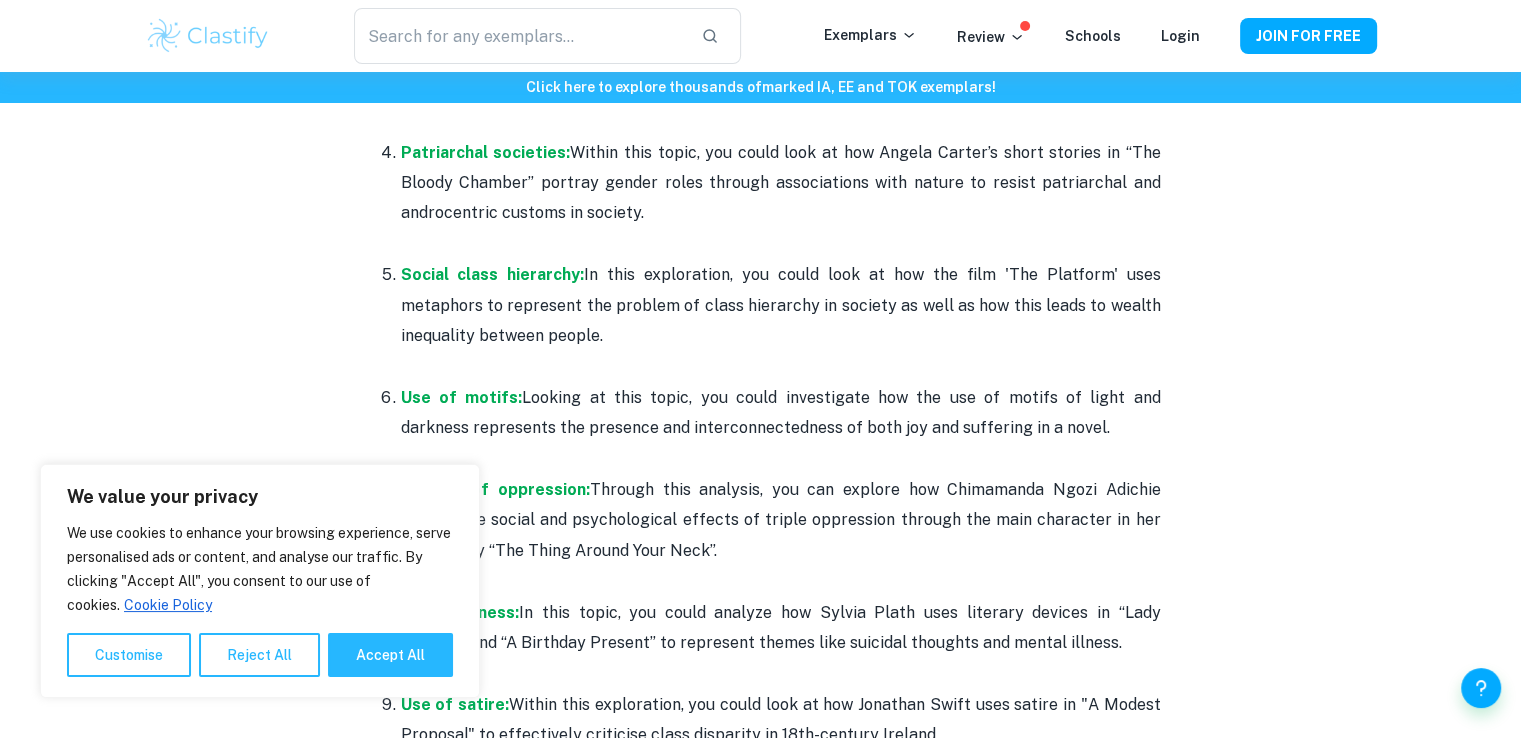 click on "Patriarchal societies:  Within this topic, you could look at how Angela Carter’s short stories in “The Bloody Chamber” portray gender roles through associations with nature to resist patriarchal and androcentric customs in society." at bounding box center (781, 183) 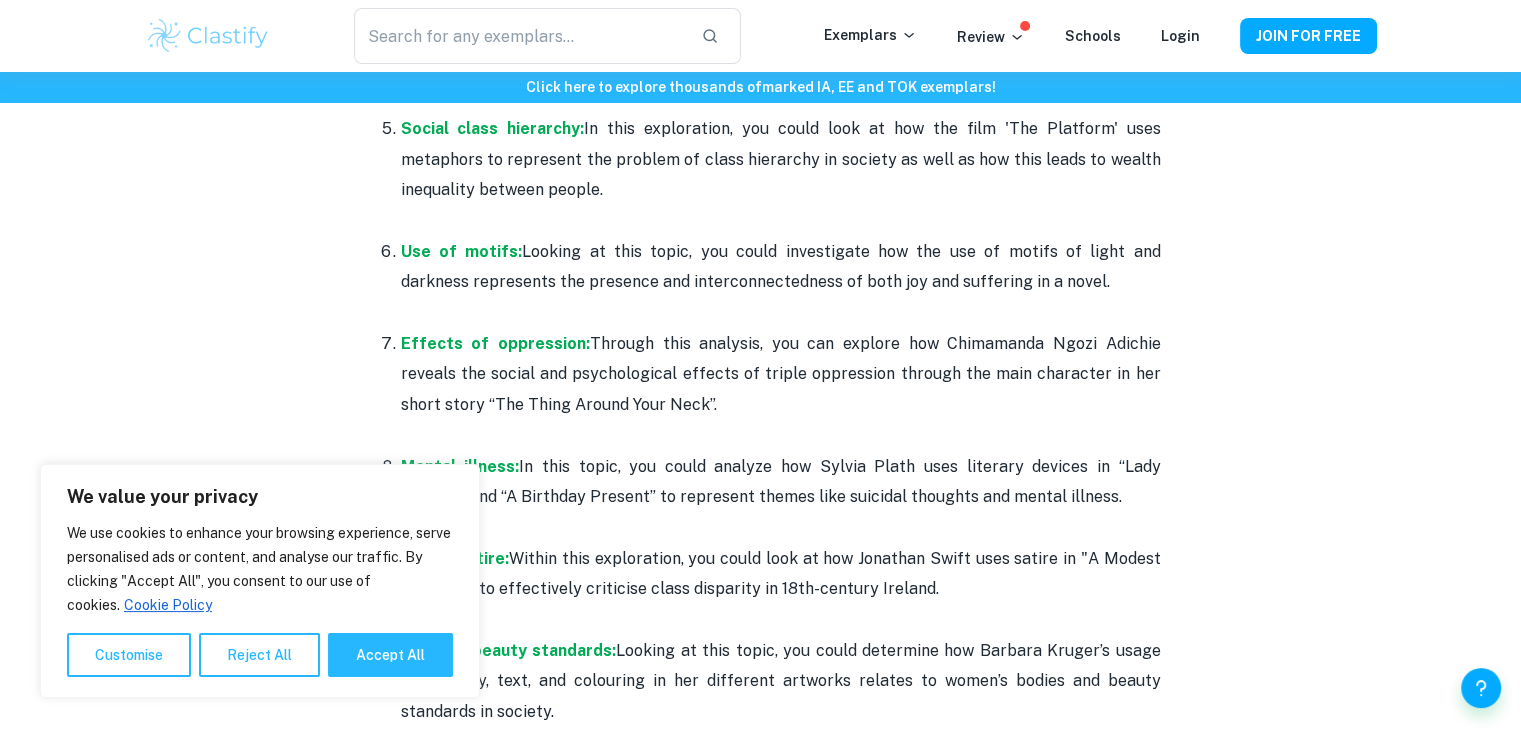 scroll, scrollTop: 1600, scrollLeft: 0, axis: vertical 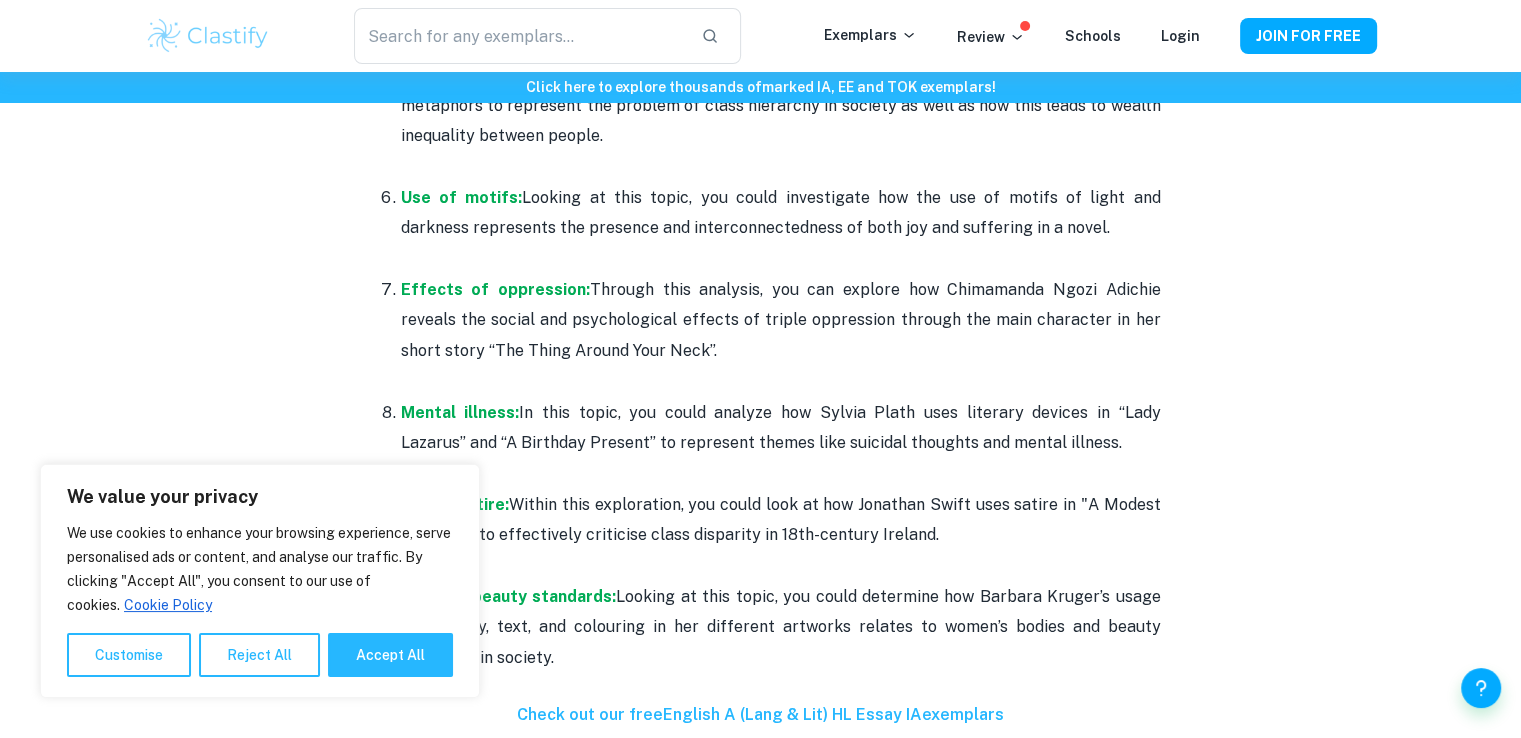 click on "Use of motifs:  Looking at this topic, you could investigate how the use of motifs of light and darkness represents the presence and interconnectedness of both joy and suffering in a novel." at bounding box center [781, 213] 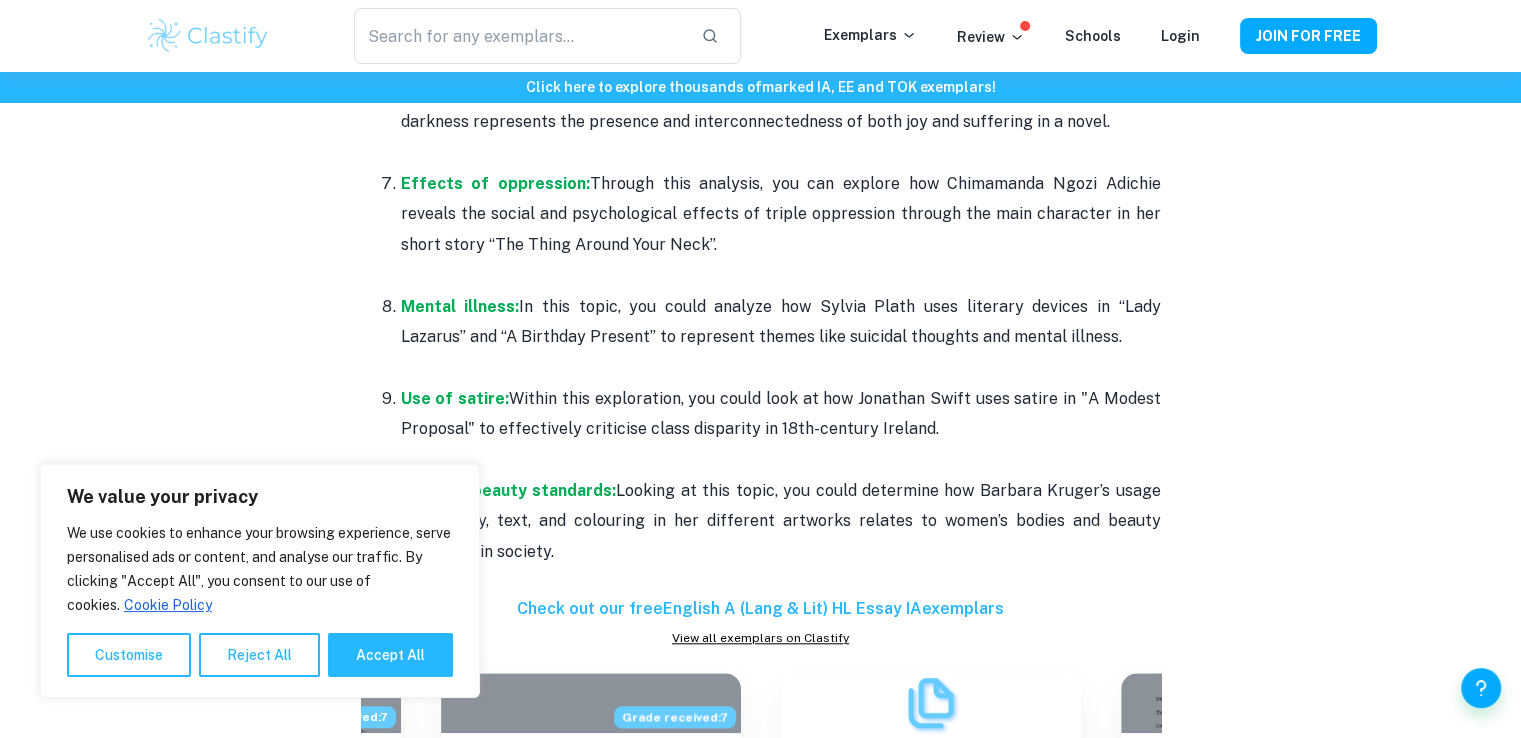 scroll, scrollTop: 1800, scrollLeft: 0, axis: vertical 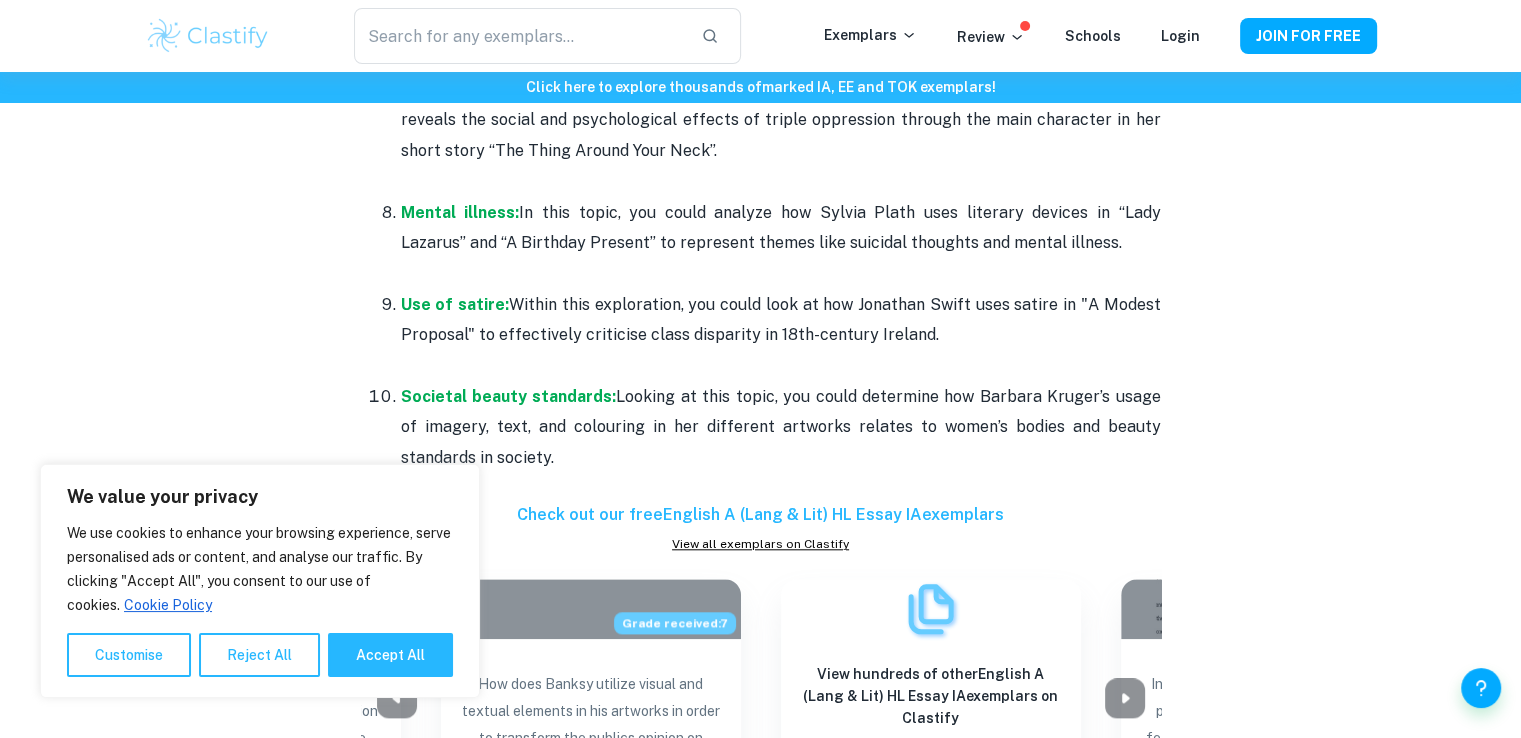click on "Mental illness:  In this topic, you could analyze how Sylvia Plath uses literary devices in “Lady Lazarus” and “A Birthday Present” to represent themes like suicidal thoughts and mental illness." at bounding box center (781, 228) 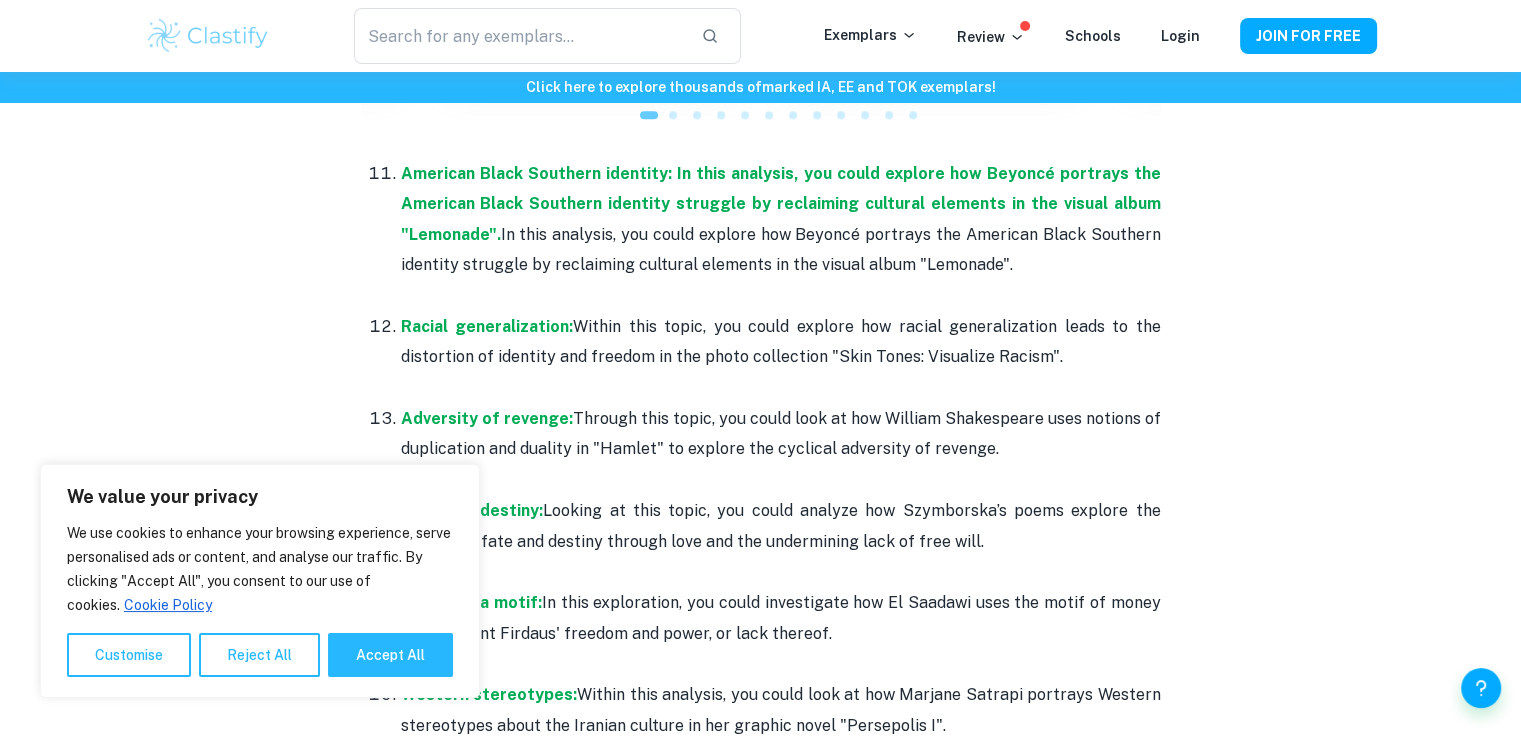 scroll, scrollTop: 2600, scrollLeft: 0, axis: vertical 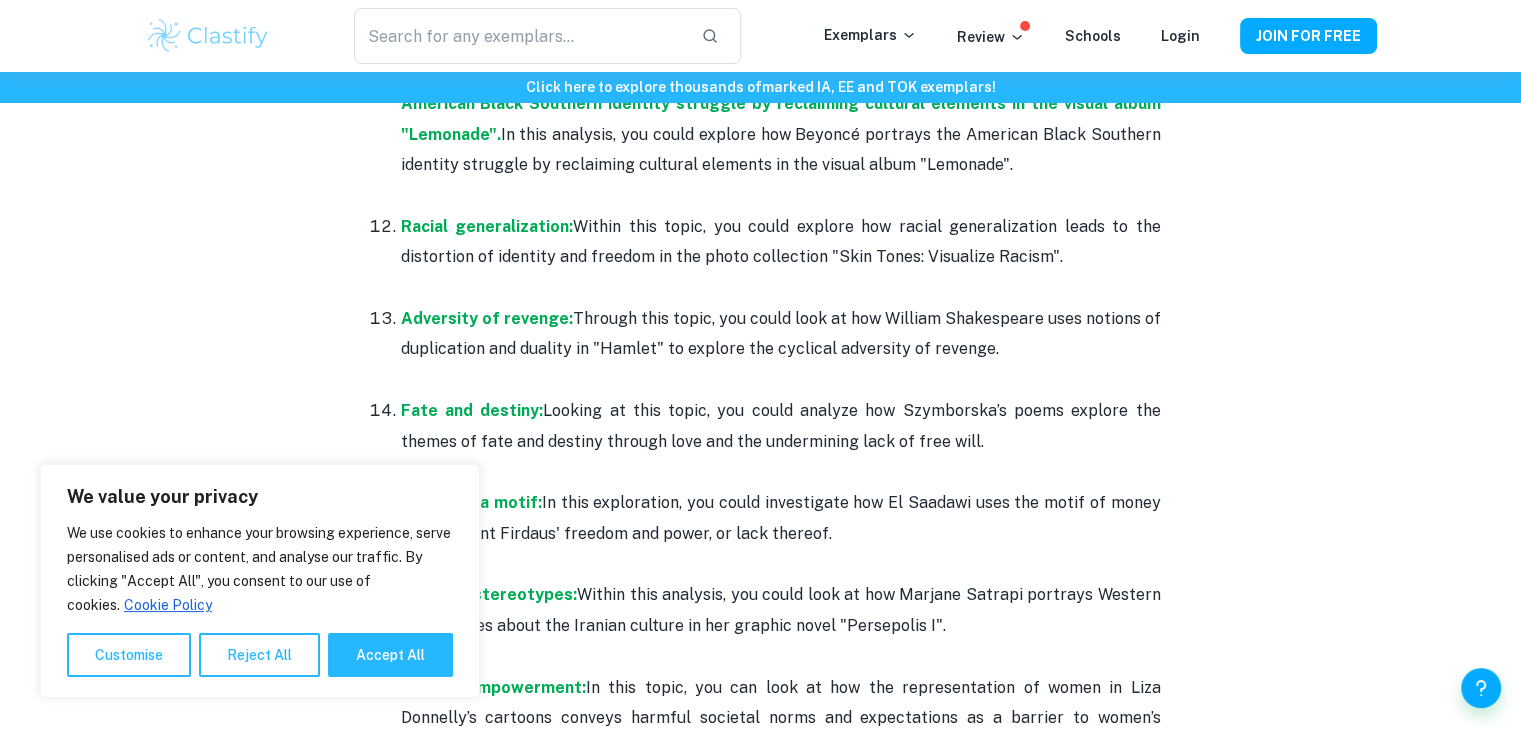 click on "Adversity of revenge:  Through this topic, you could look at how William Shakespeare uses notions of duplication and duality in "Hamlet" to explore the cyclical adversity of revenge." at bounding box center (781, 334) 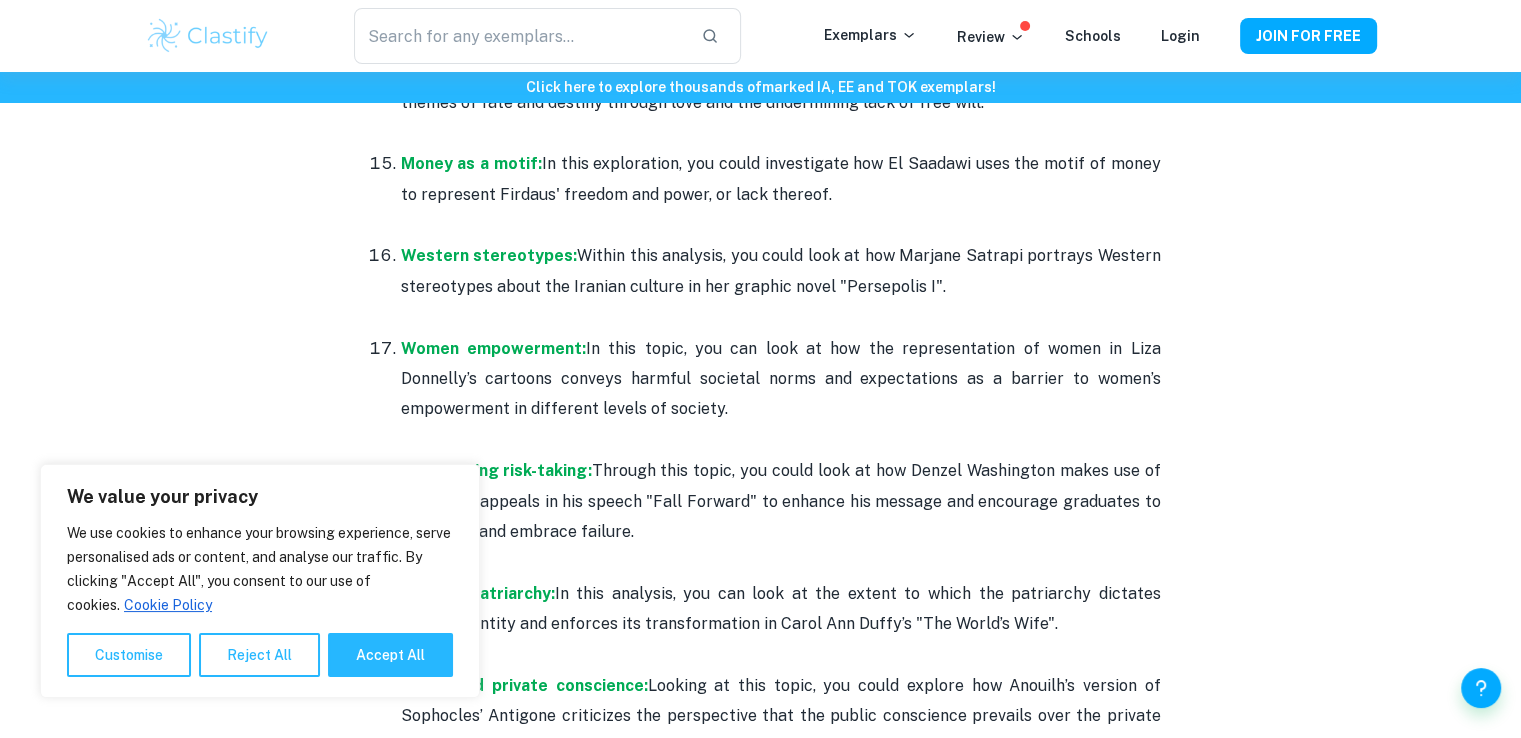 scroll, scrollTop: 3000, scrollLeft: 0, axis: vertical 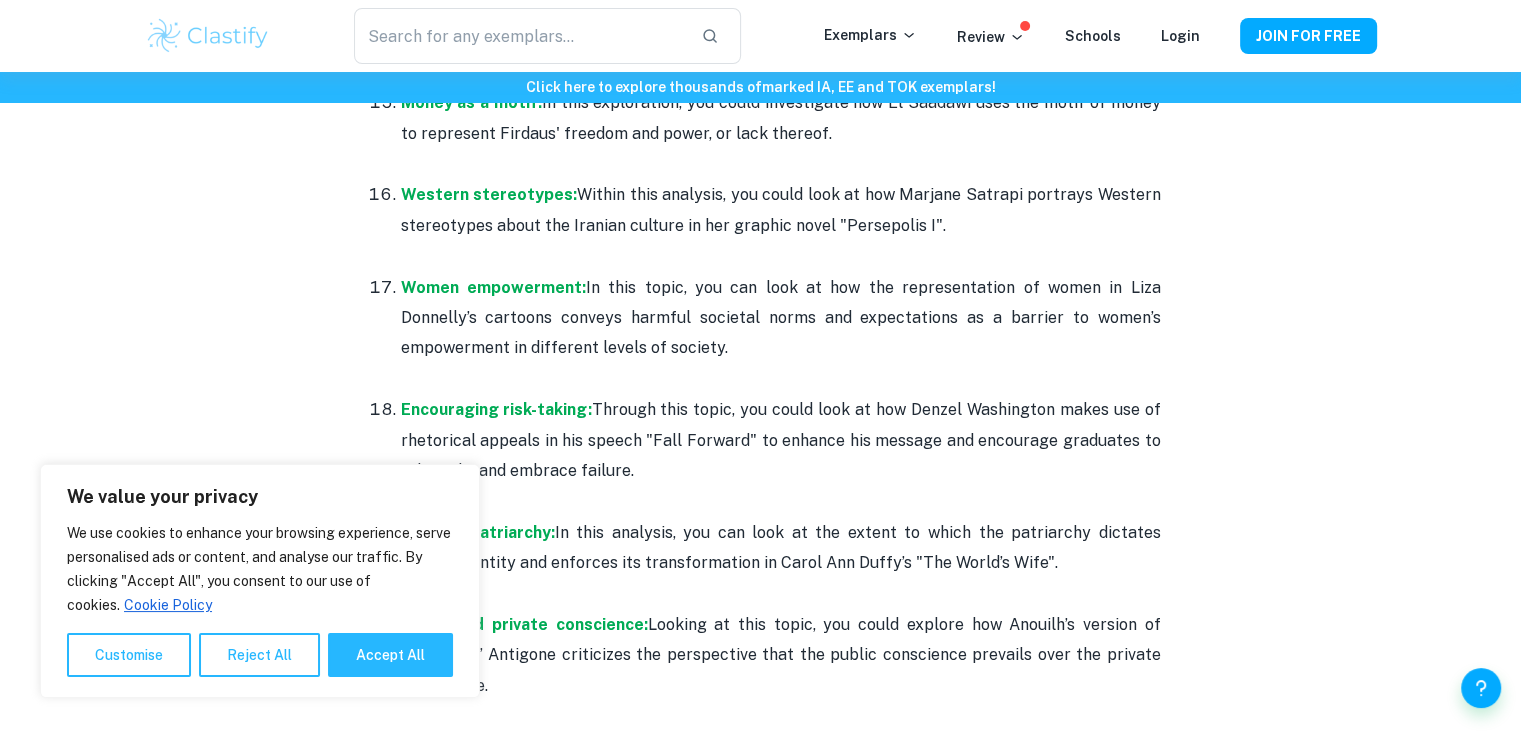 click on "Western stereotypes:  Within this analysis, you could look at how Marjane Satrapi portrays Western stereotypes about the Iranian culture in her graphic novel "Persepolis I"." at bounding box center [781, 225] 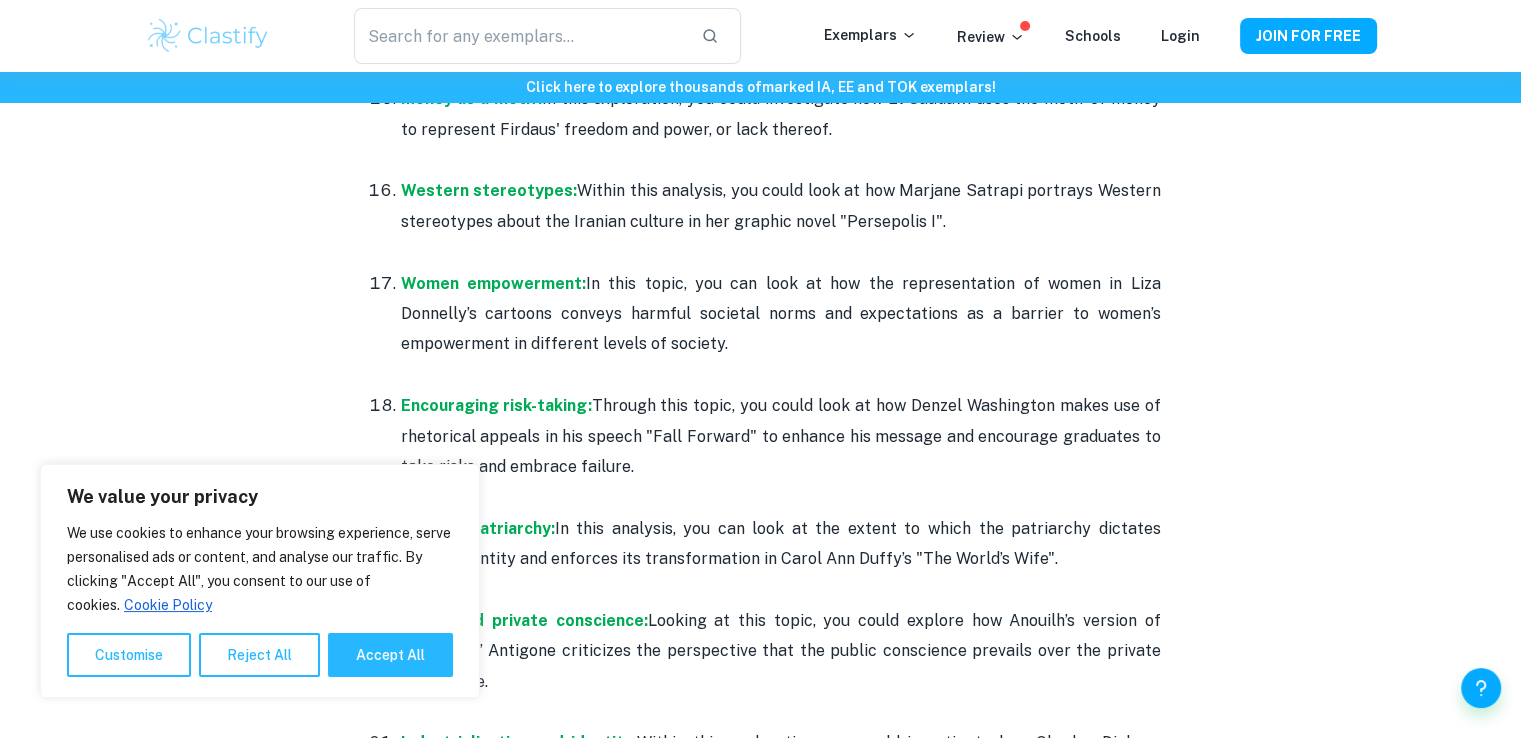 scroll, scrollTop: 3000, scrollLeft: 0, axis: vertical 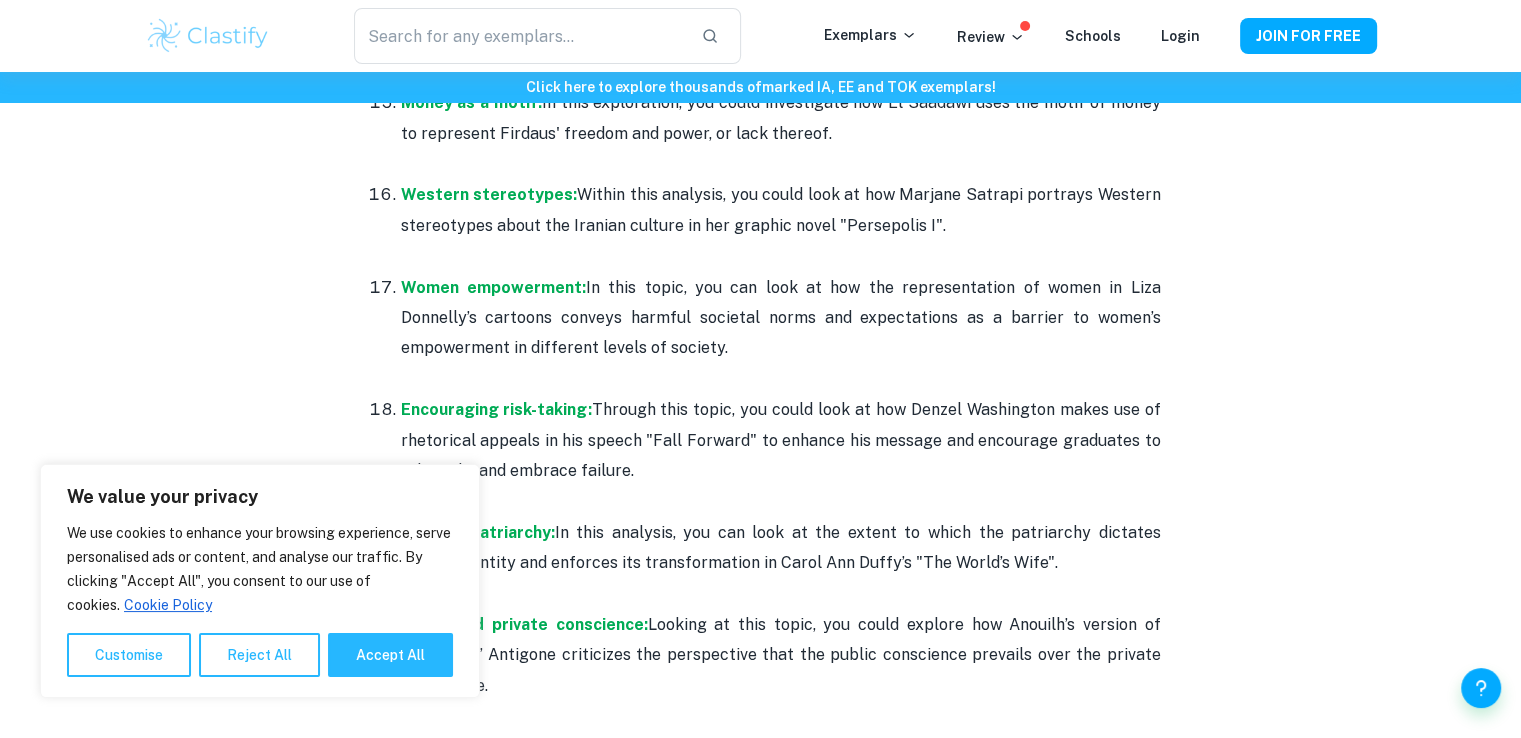 click on "Women empowerment:  In this topic, you can look at how the representation of women in Liza Donnelly’s cartoons conveys harmful societal norms and expectations as a barrier to women’s empowerment in different levels of society." at bounding box center [781, 318] 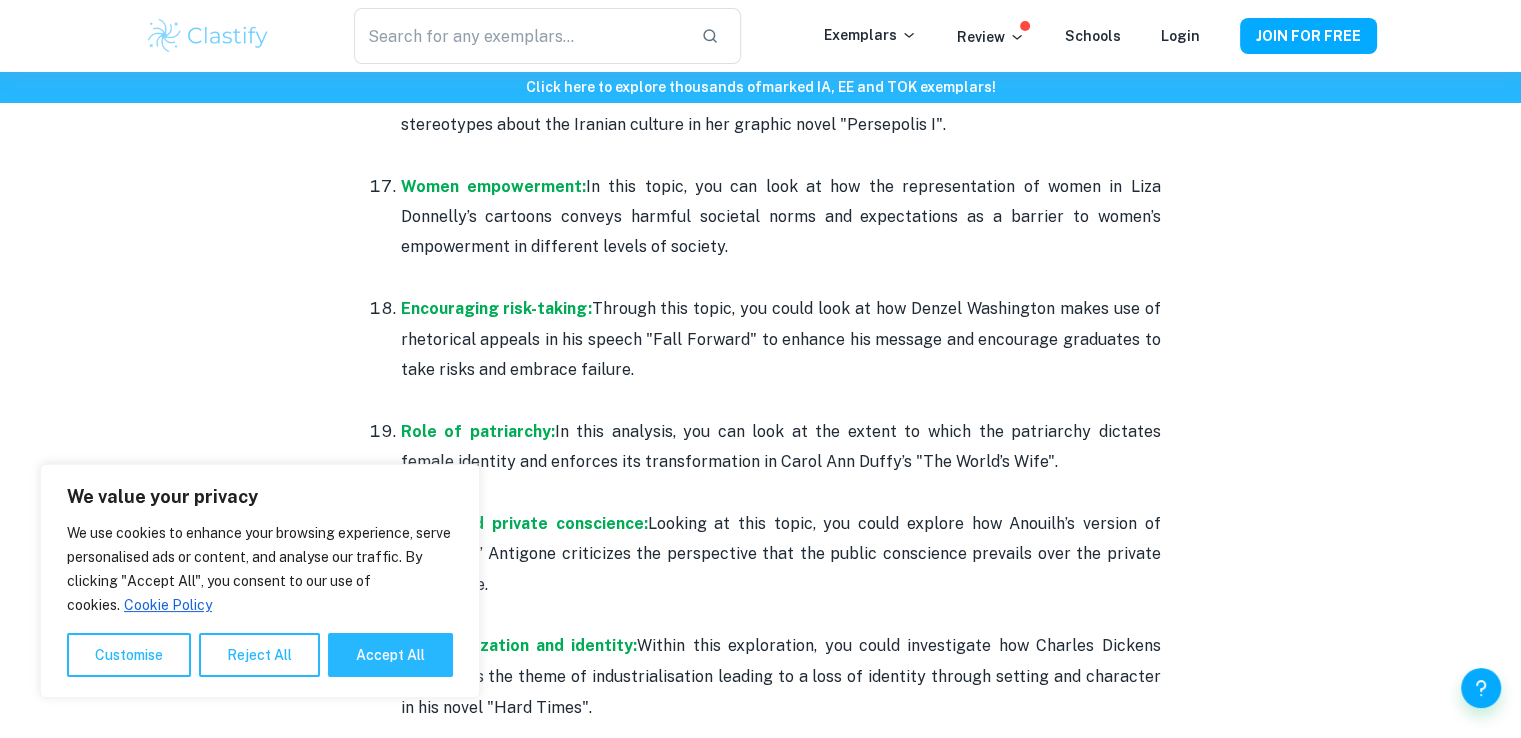 scroll, scrollTop: 3200, scrollLeft: 0, axis: vertical 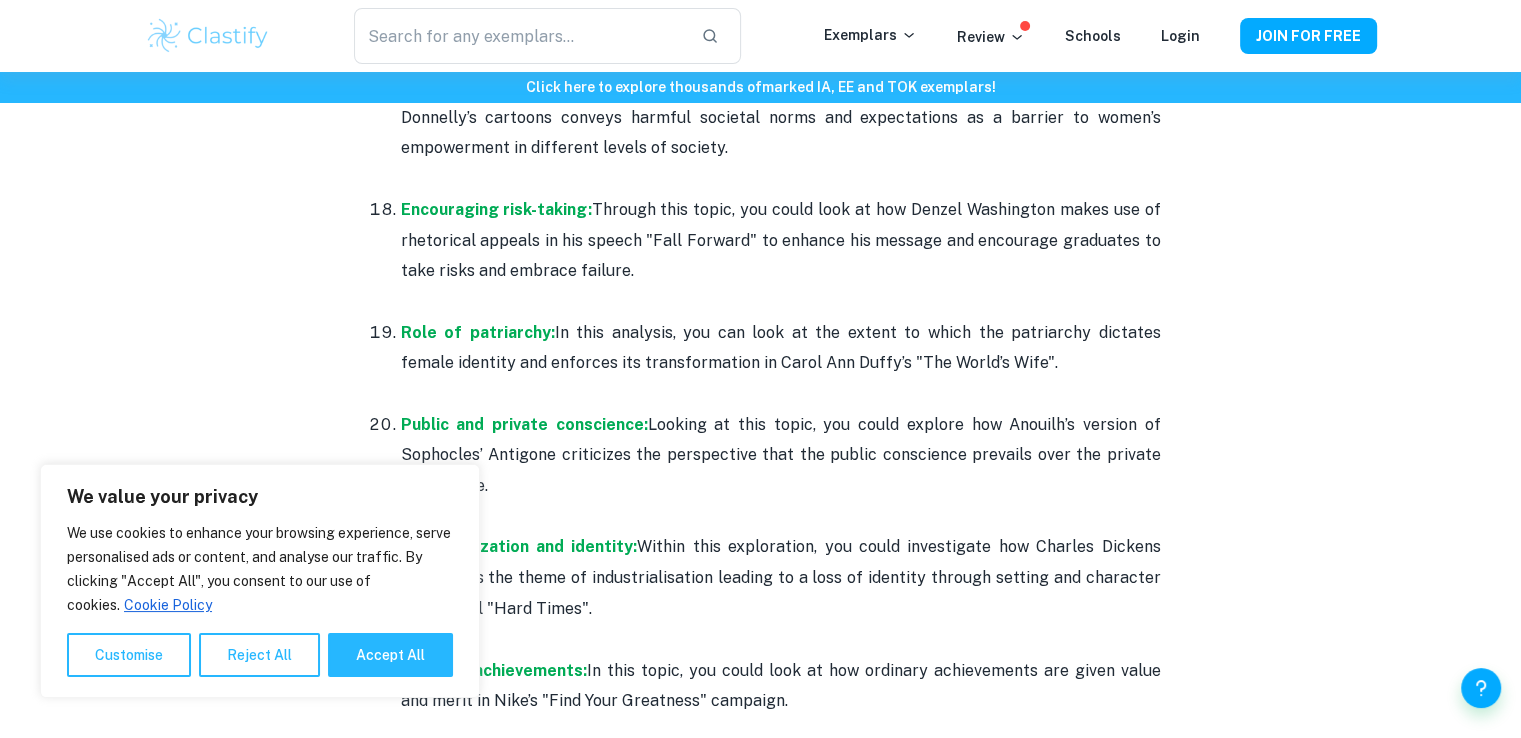 click at bounding box center (781, 301) 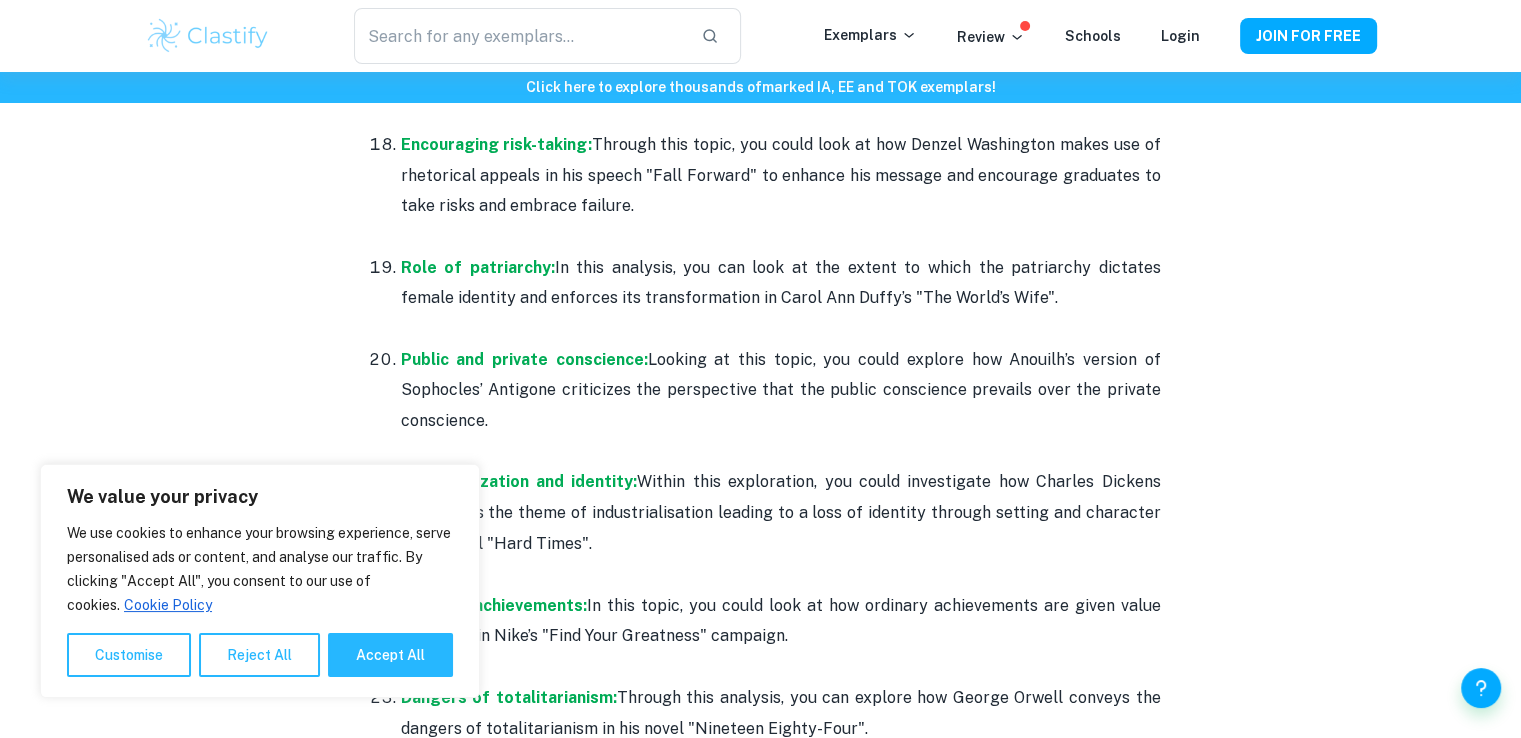 scroll, scrollTop: 3300, scrollLeft: 0, axis: vertical 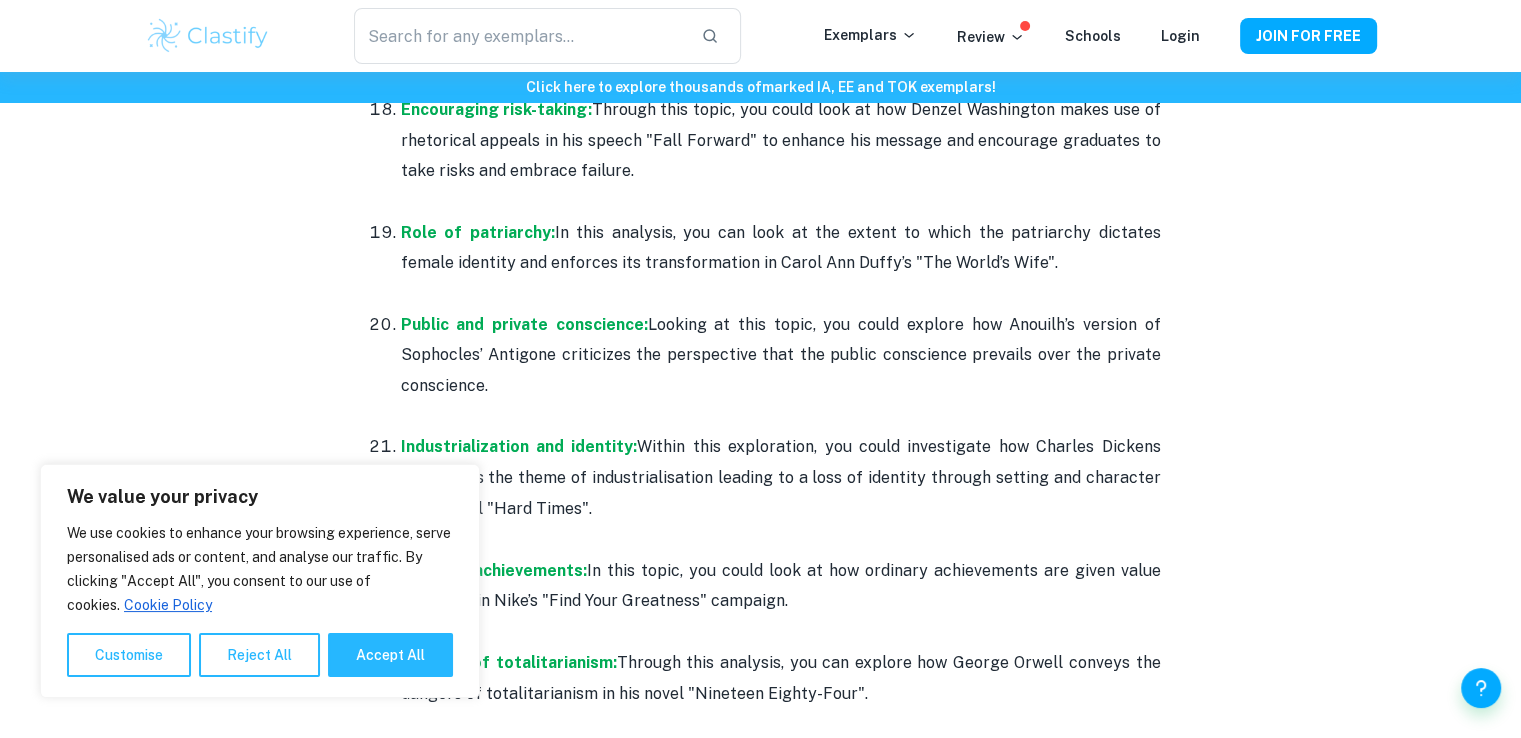 click at bounding box center (781, 416) 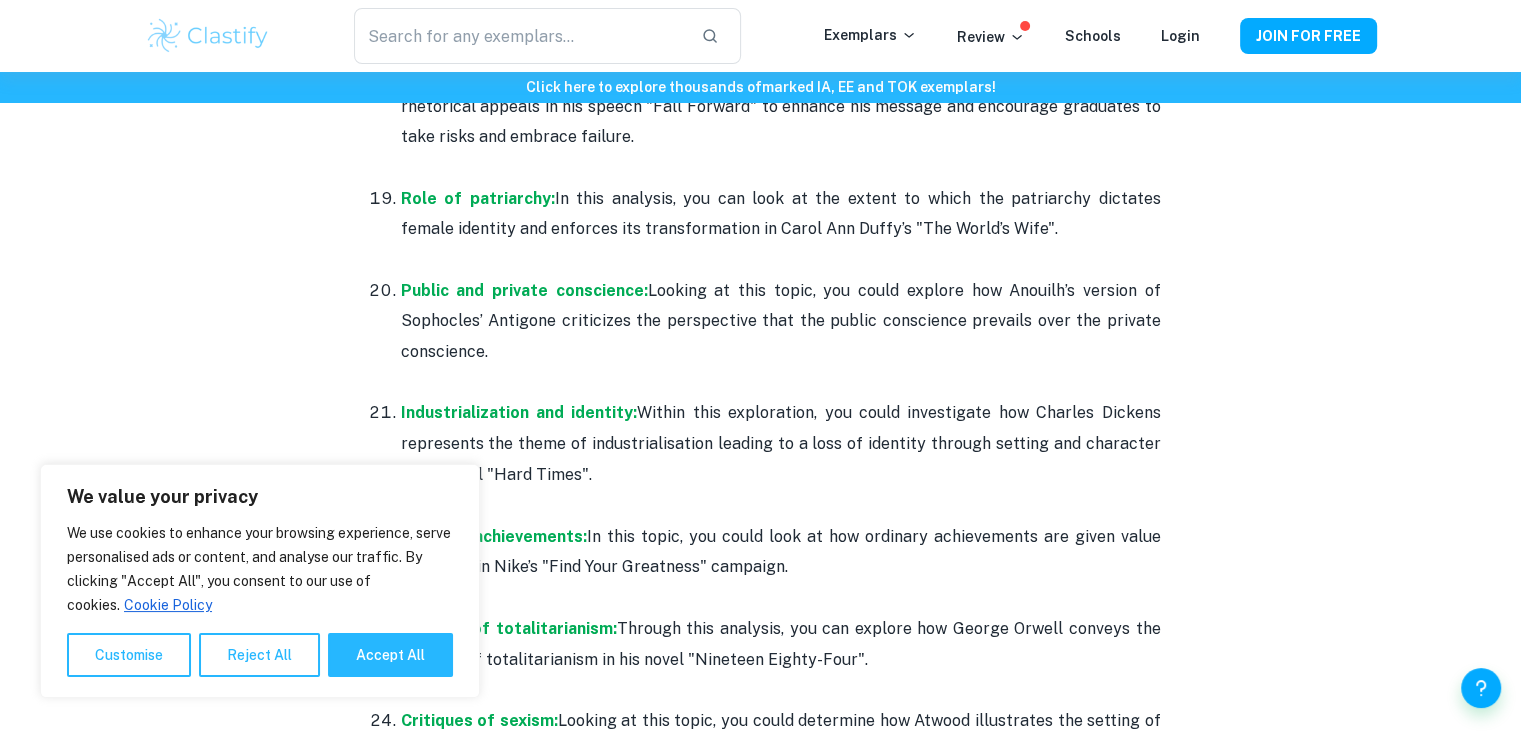 scroll, scrollTop: 3300, scrollLeft: 0, axis: vertical 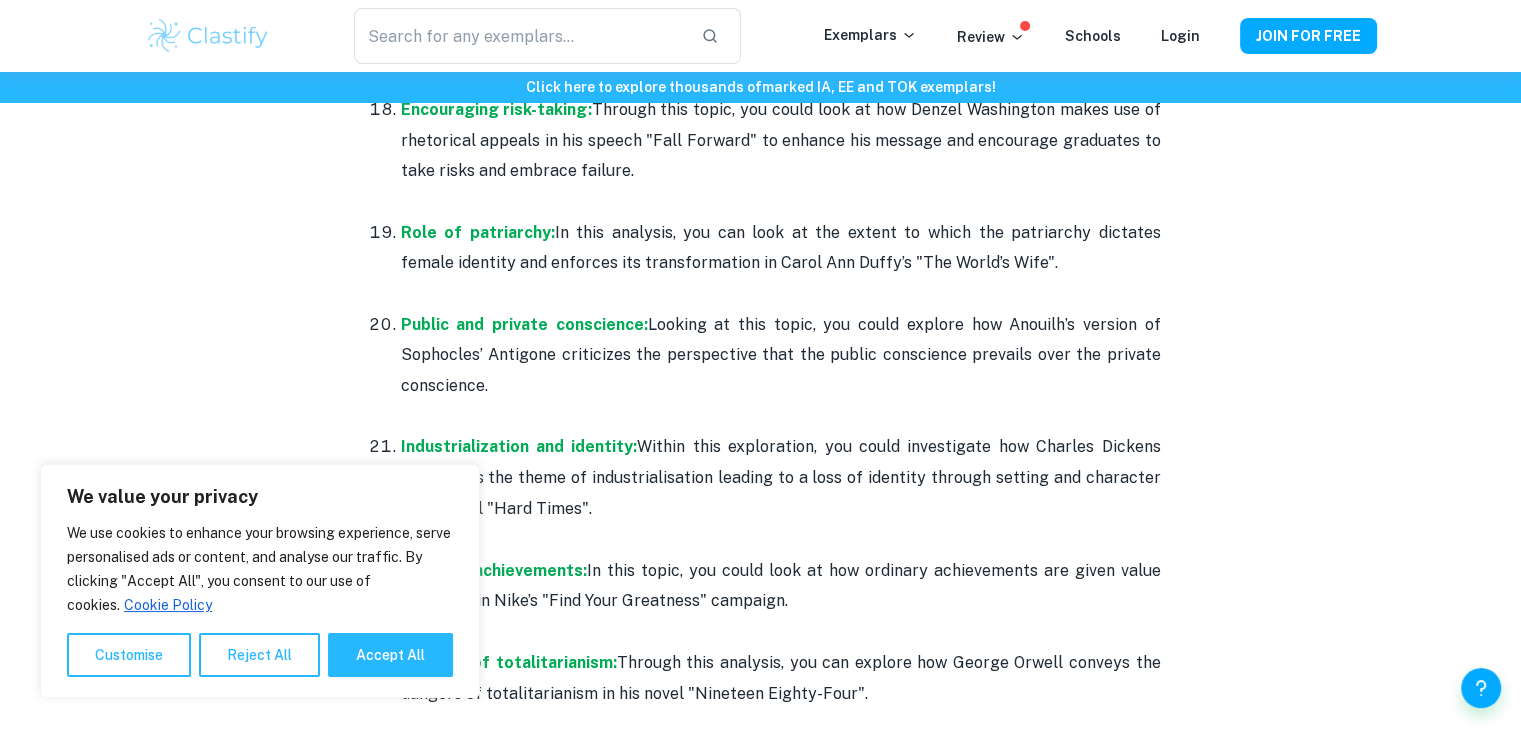 click at bounding box center (781, 416) 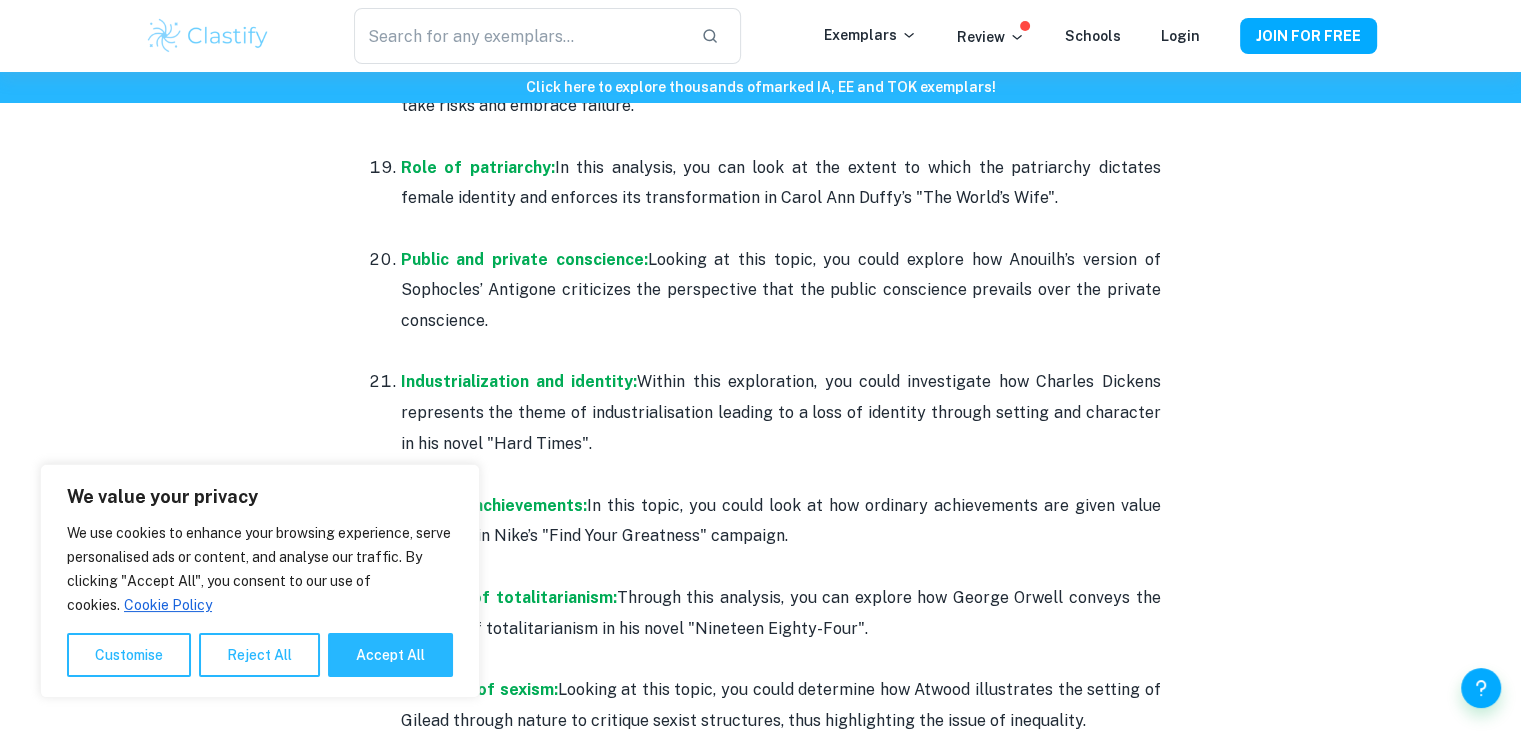 scroll, scrollTop: 3400, scrollLeft: 0, axis: vertical 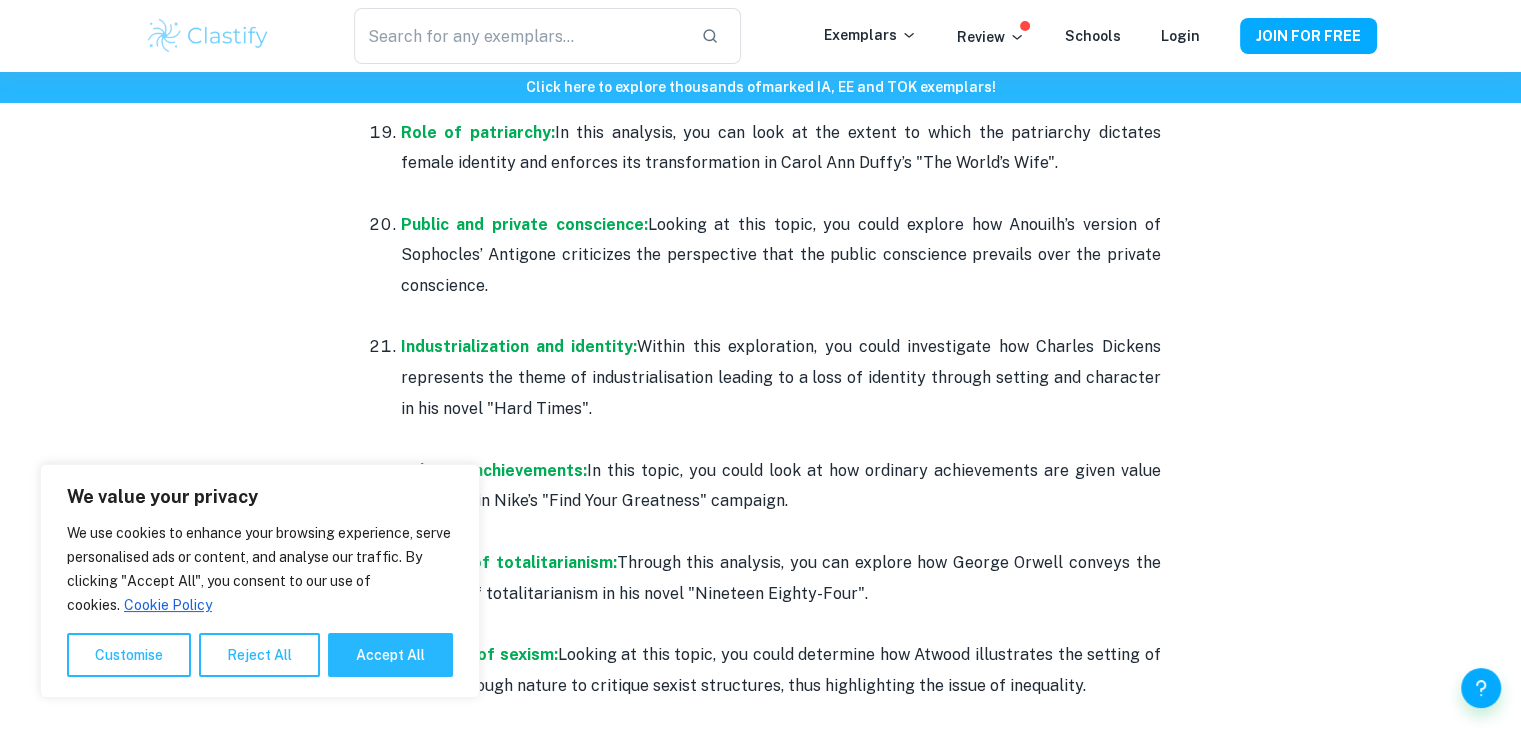 click on "Industrialization and identity:  Within this exploration, you could investigate how Charles Dickens represents the theme of industrialisation leading to a loss of identity through setting and character in his novel "Hard Times"." at bounding box center [781, 377] 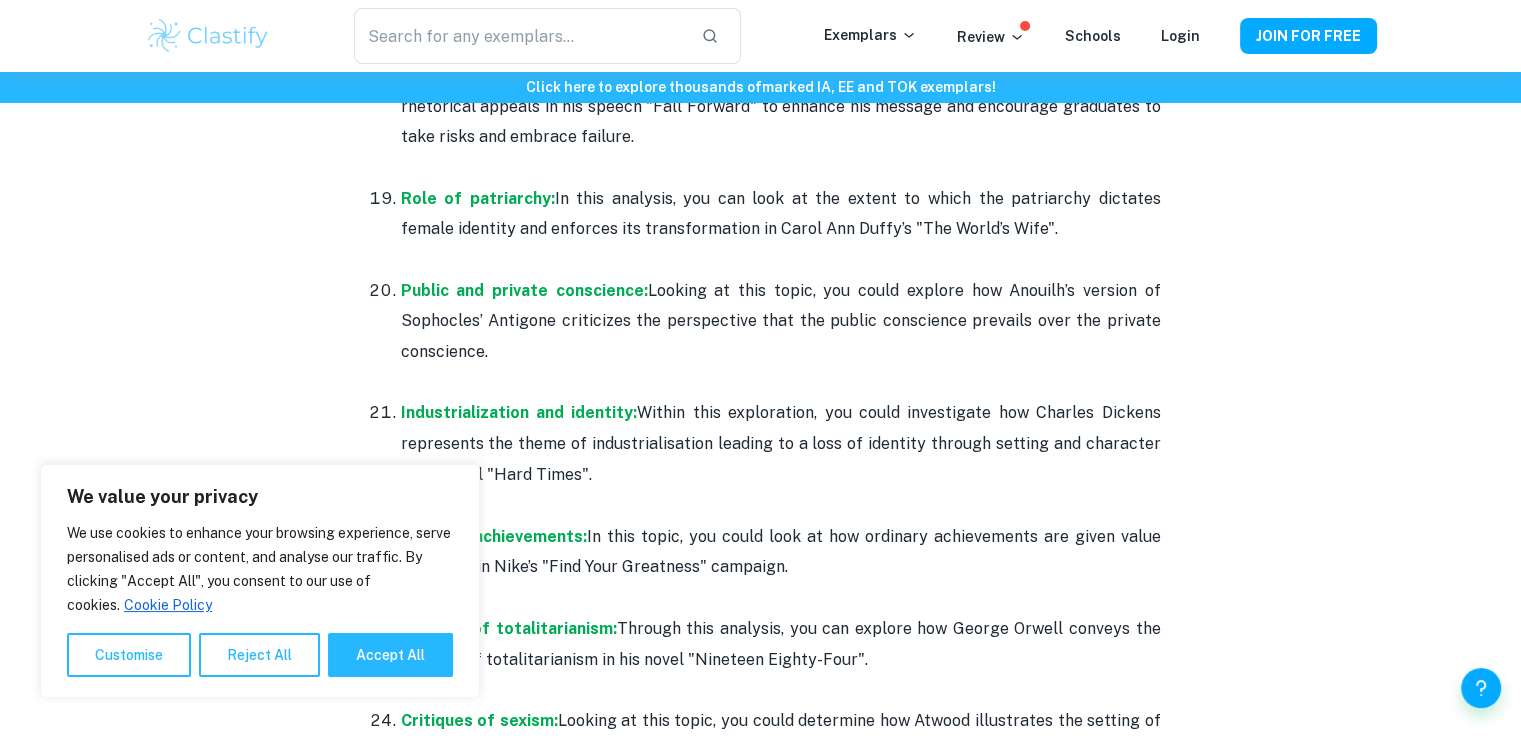 scroll, scrollTop: 3500, scrollLeft: 0, axis: vertical 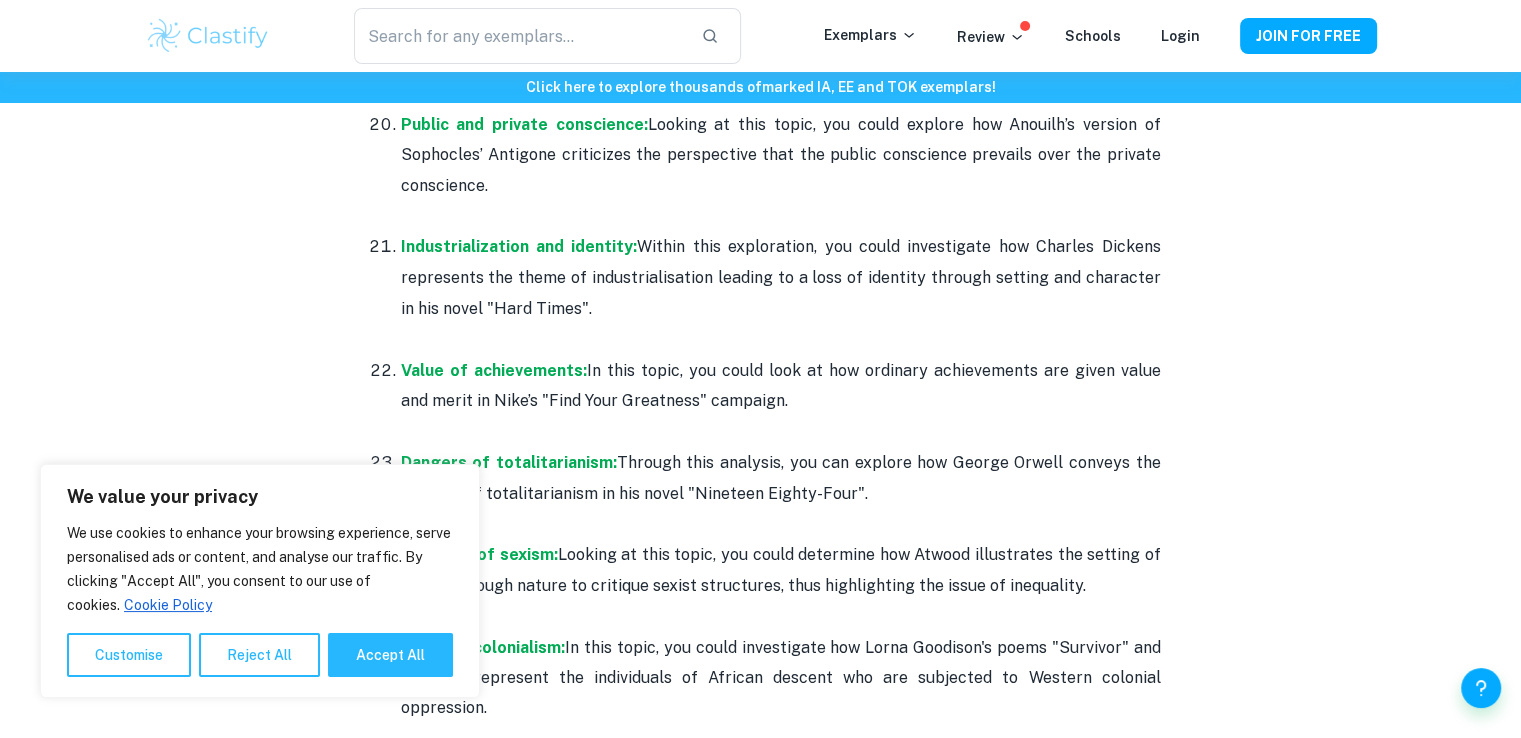 click on "Industrialization and identity:  Within this exploration, you could investigate how Charles Dickens represents the theme of industrialisation leading to a loss of identity through setting and character in his novel "Hard Times"." at bounding box center (781, 277) 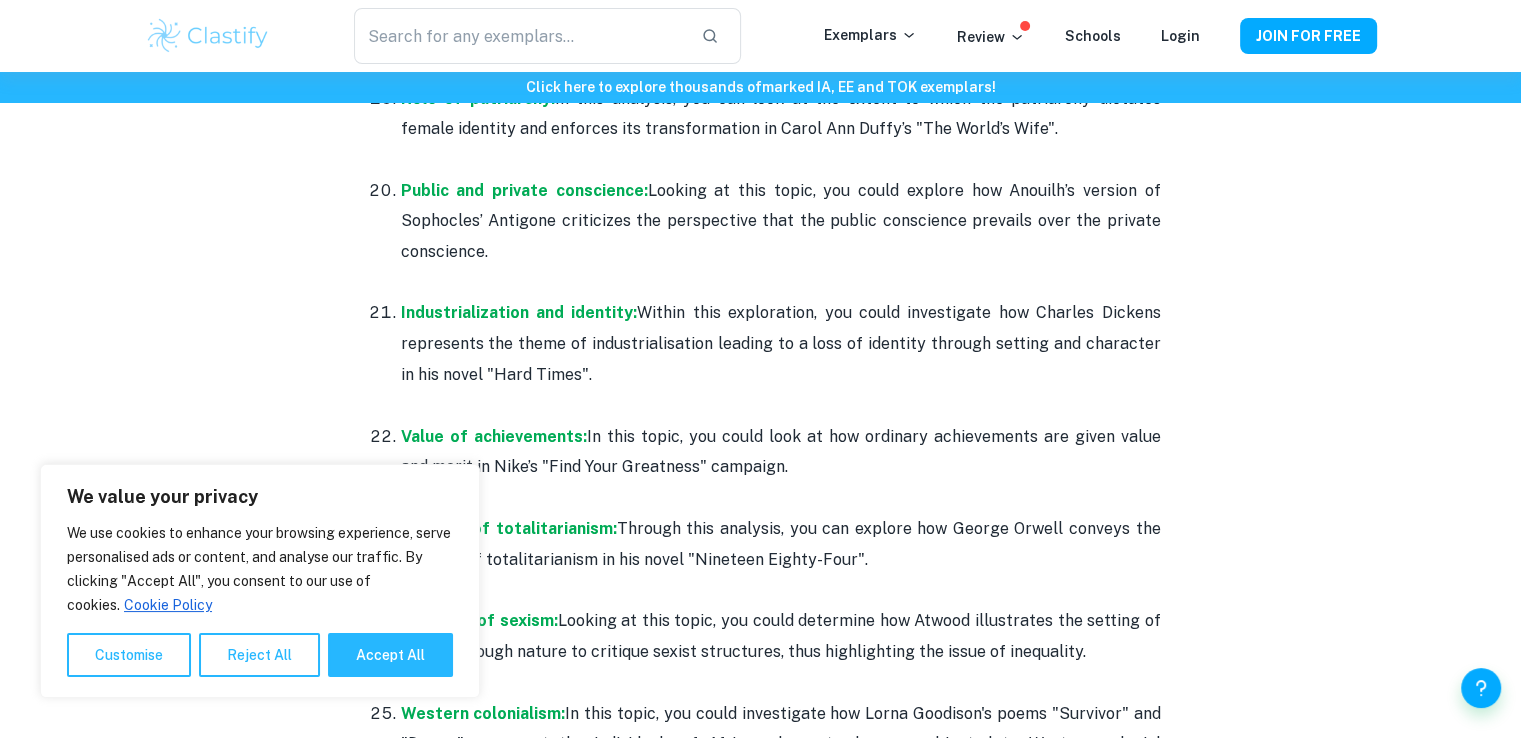 scroll, scrollTop: 3400, scrollLeft: 0, axis: vertical 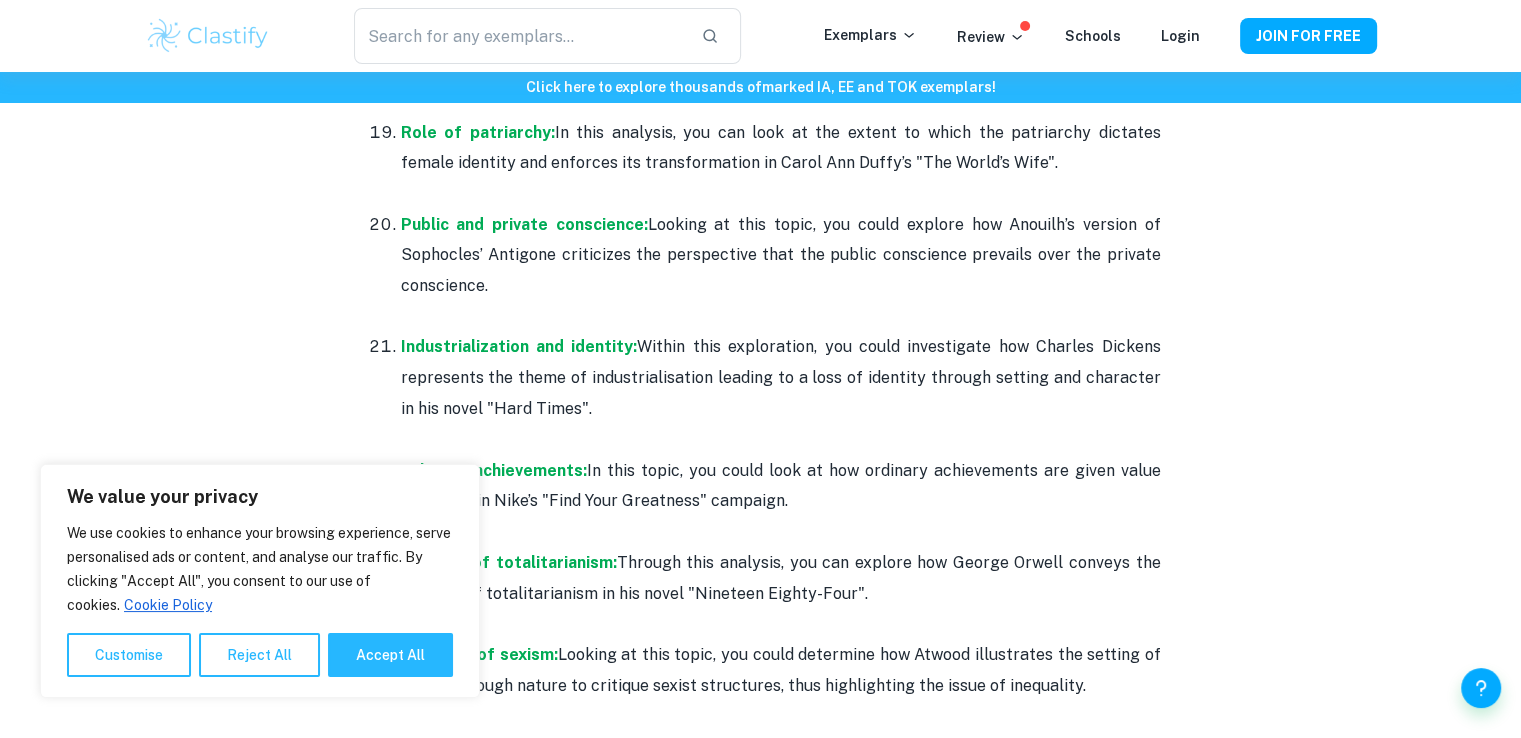 click on "Industrialization and identity:  Within this exploration, you could investigate how Charles Dickens represents the theme of industrialisation leading to a loss of identity through setting and character in his novel "Hard Times"." at bounding box center (781, 377) 